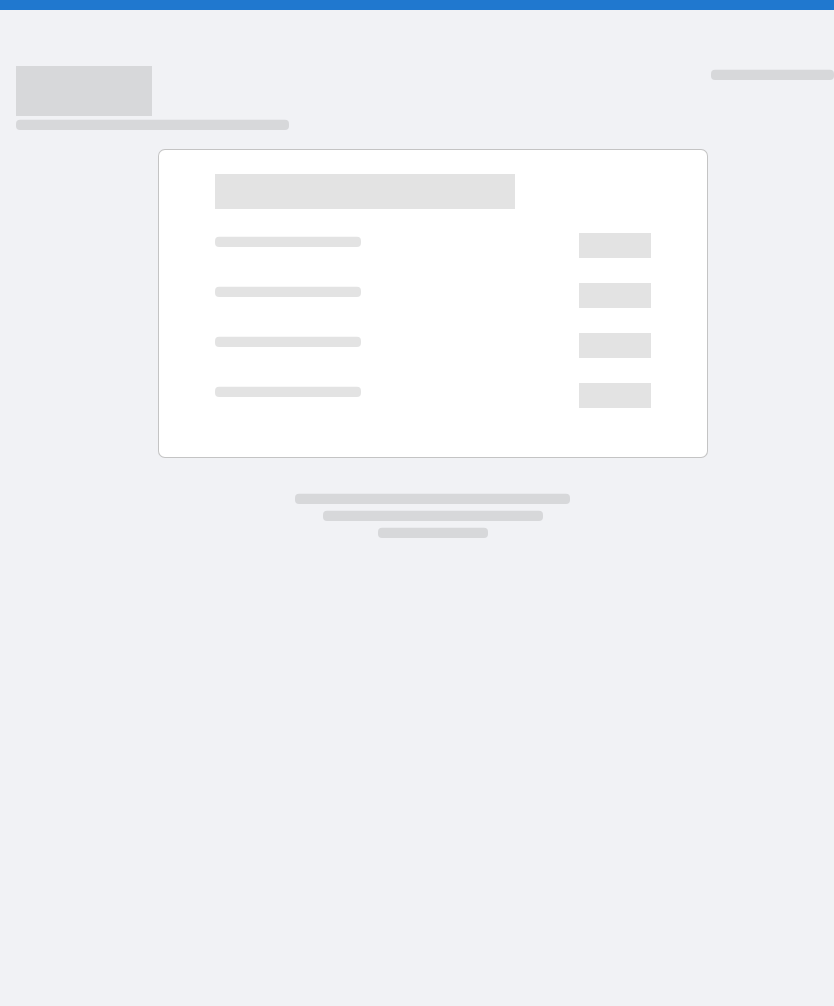 scroll, scrollTop: 0, scrollLeft: 0, axis: both 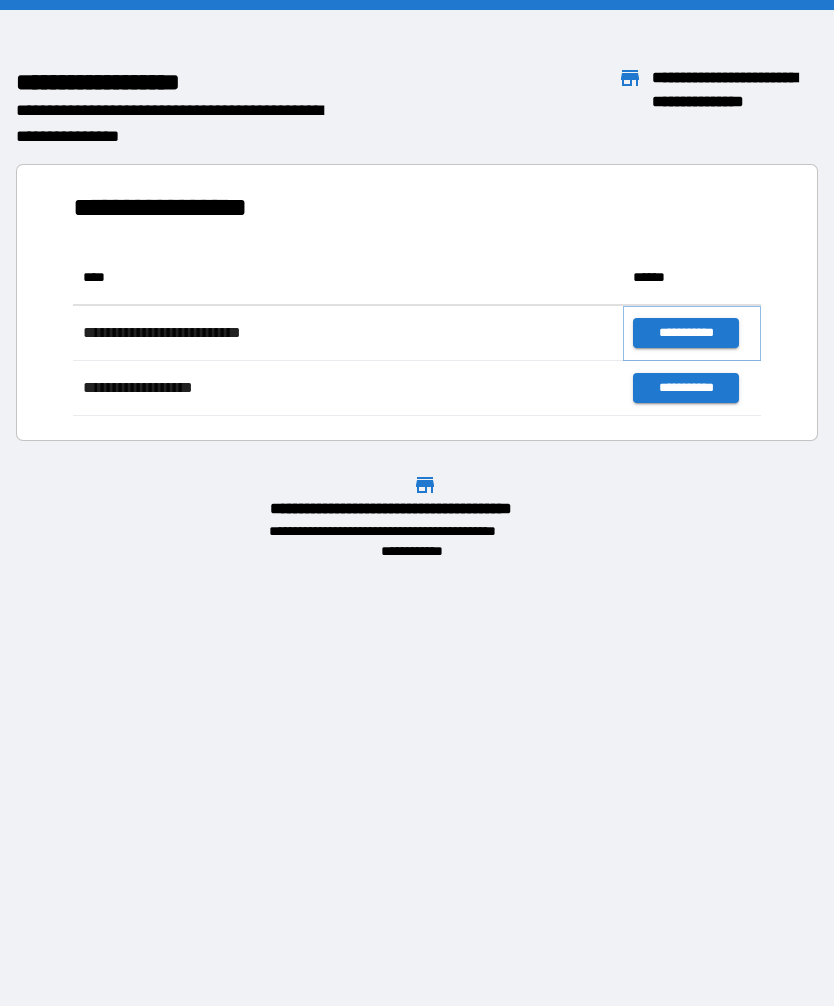 click on "**********" at bounding box center (685, 333) 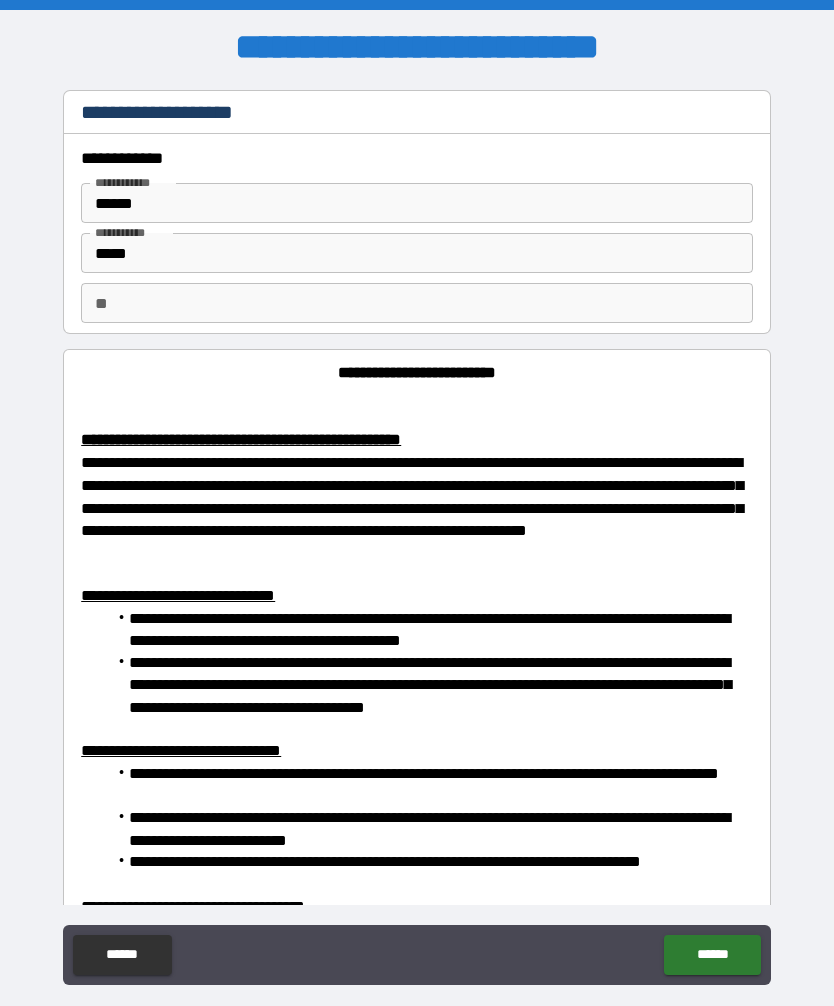 click on "******" at bounding box center (122, 955) 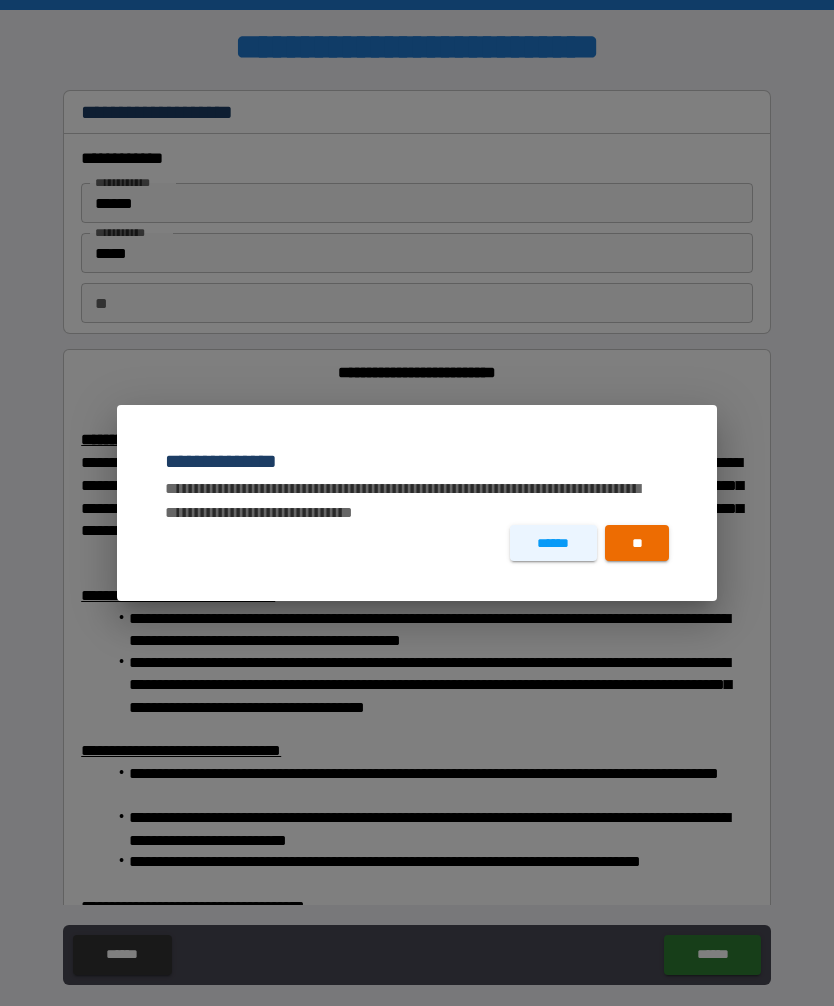 click on "**" at bounding box center [637, 543] 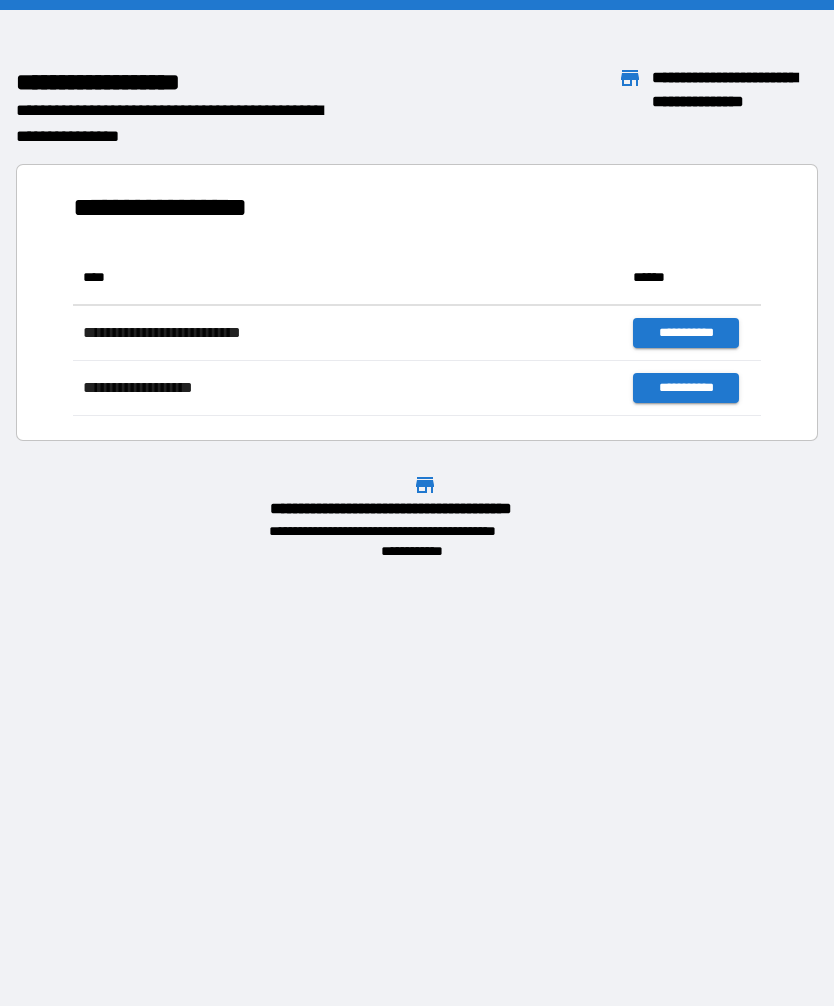 scroll, scrollTop: 1, scrollLeft: 1, axis: both 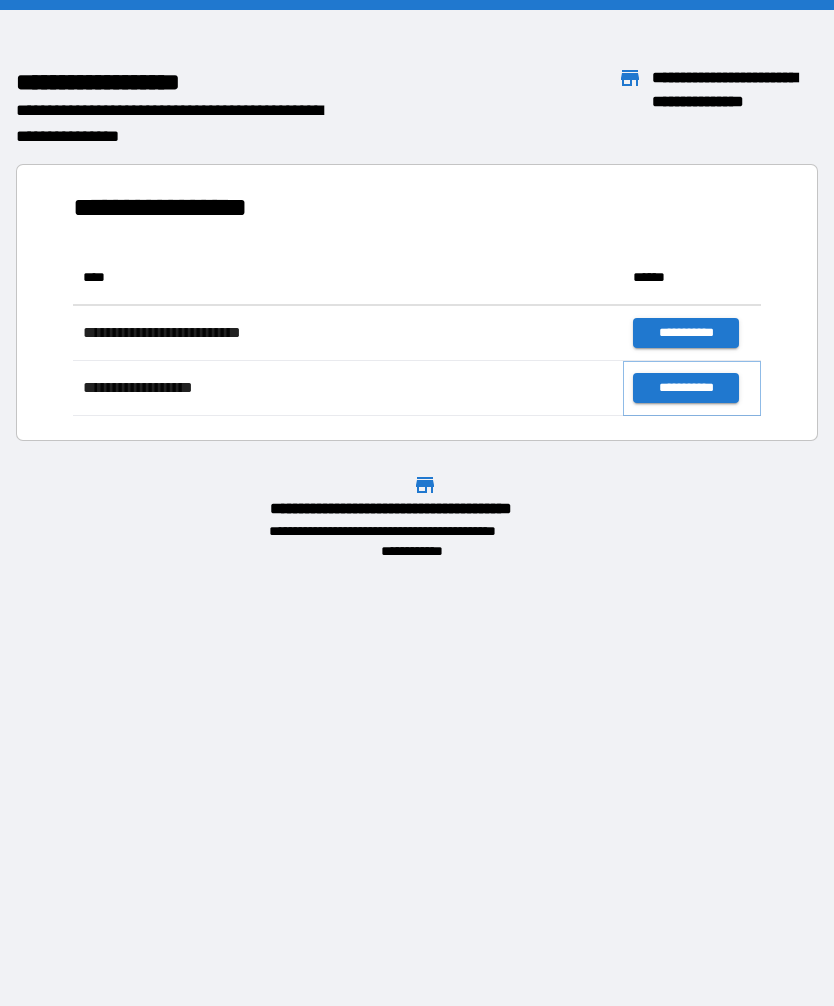 click on "**********" at bounding box center [685, 388] 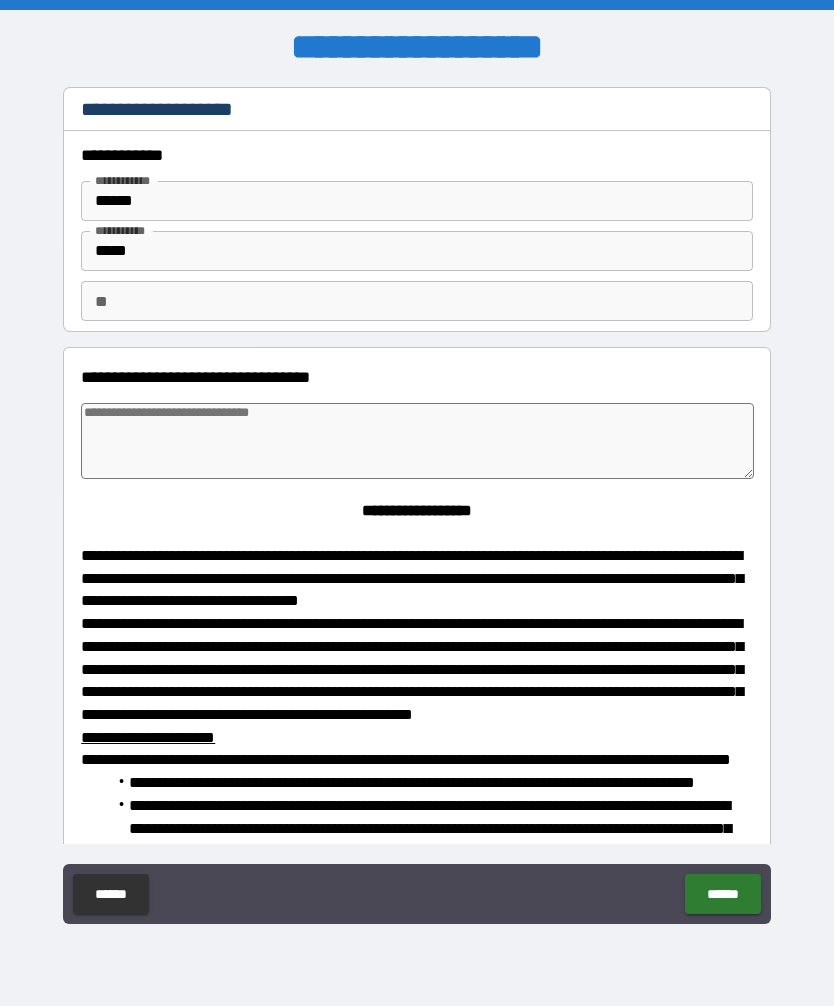 type on "*" 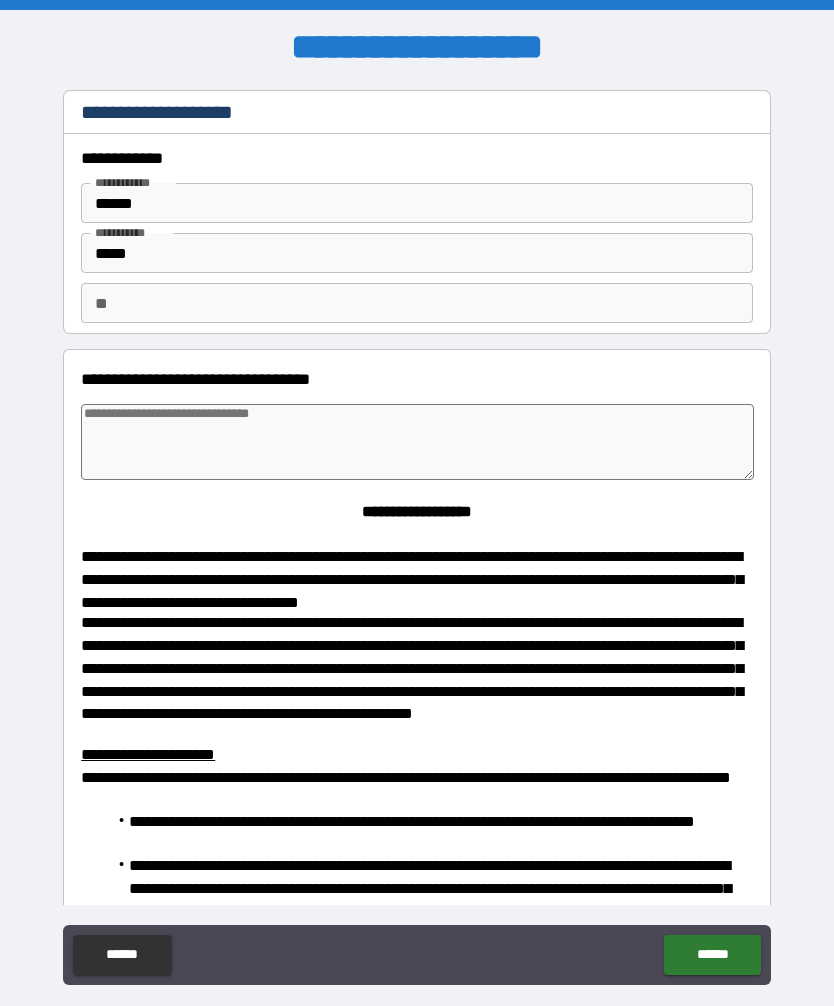 click at bounding box center [417, 442] 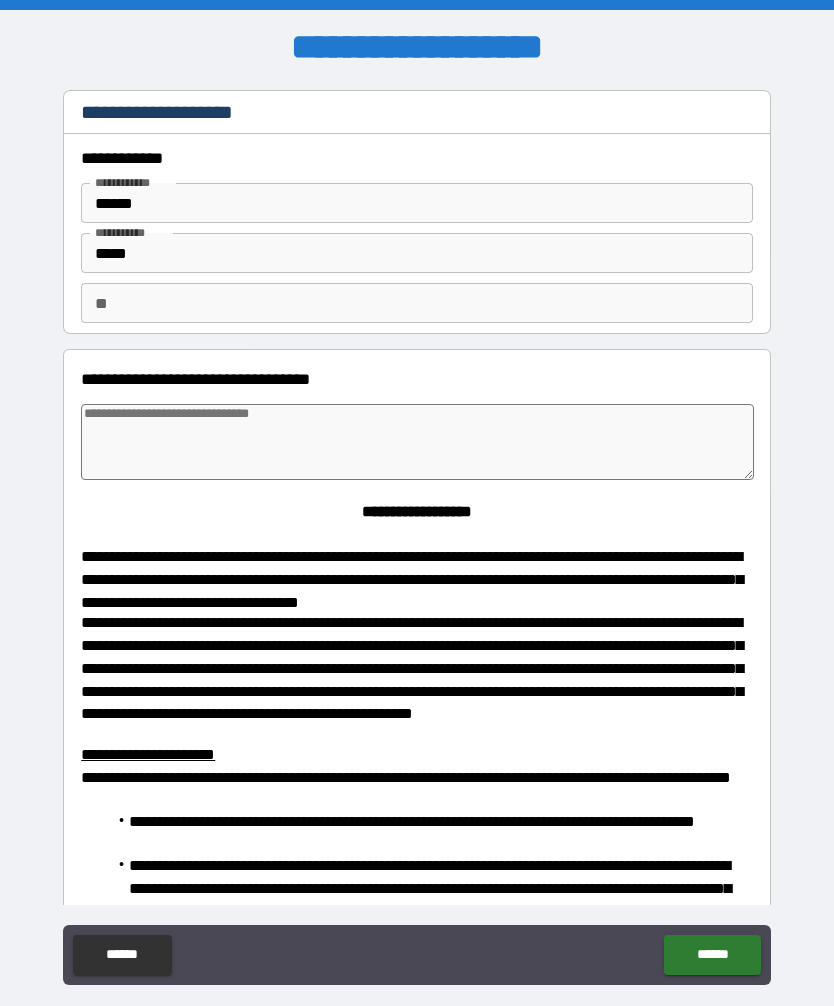 type on "*" 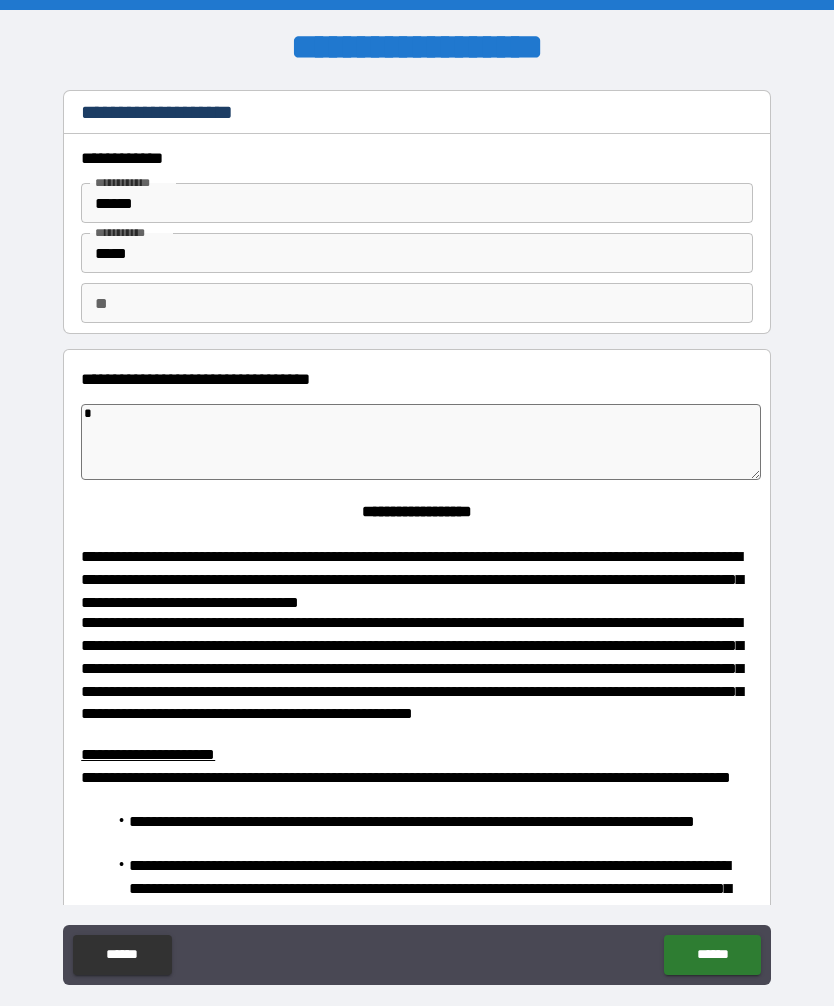 type on "*" 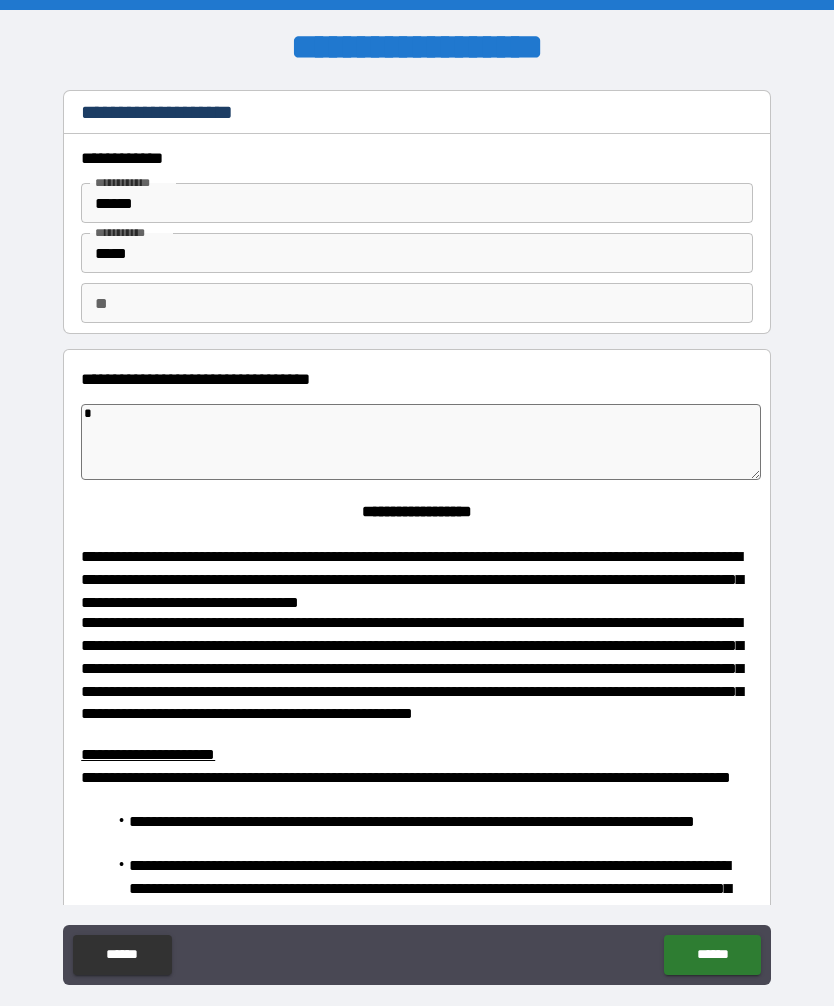 type on "**" 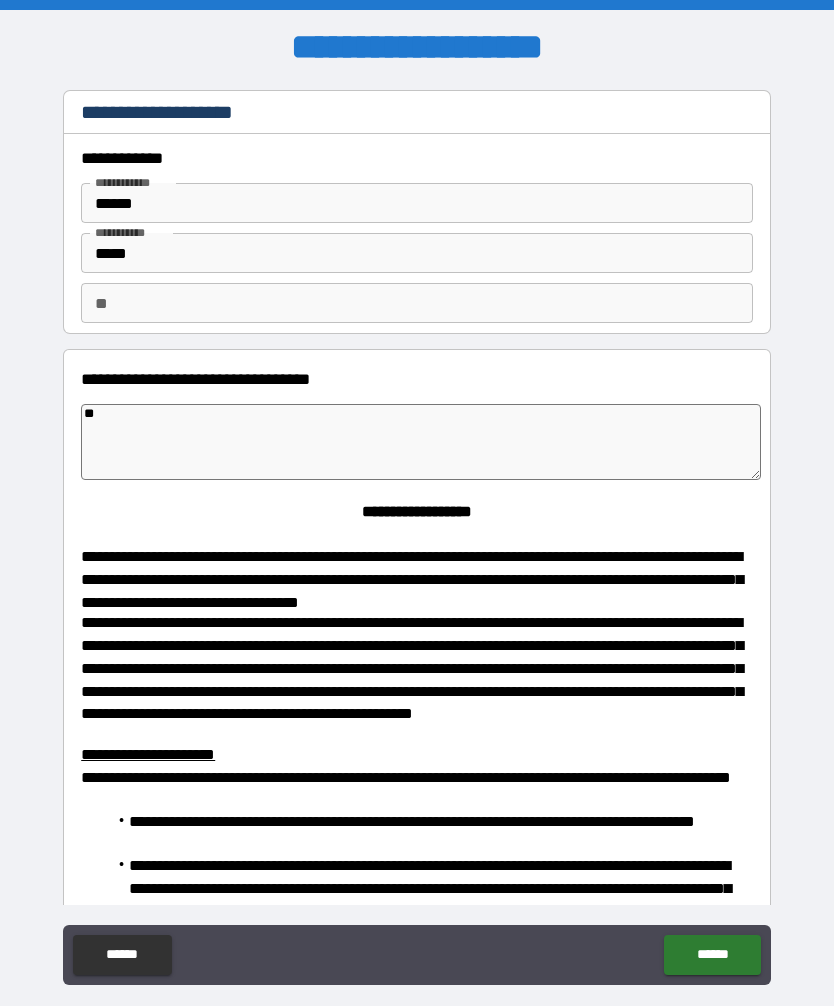 type on "*" 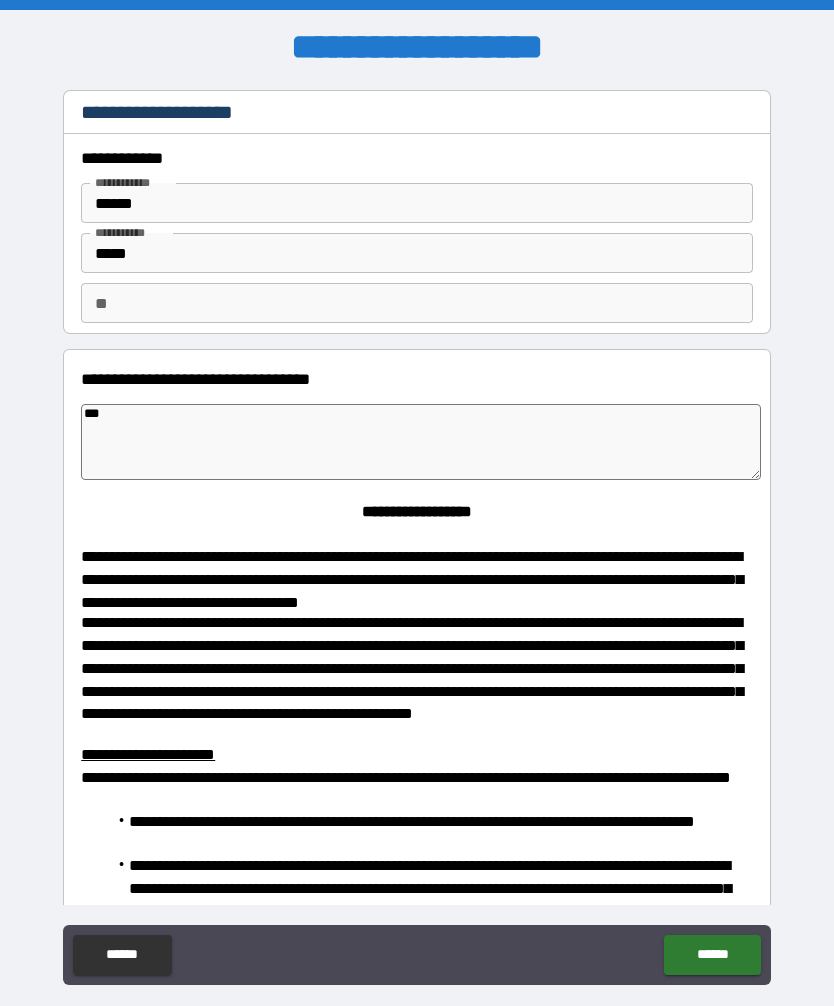 type on "*" 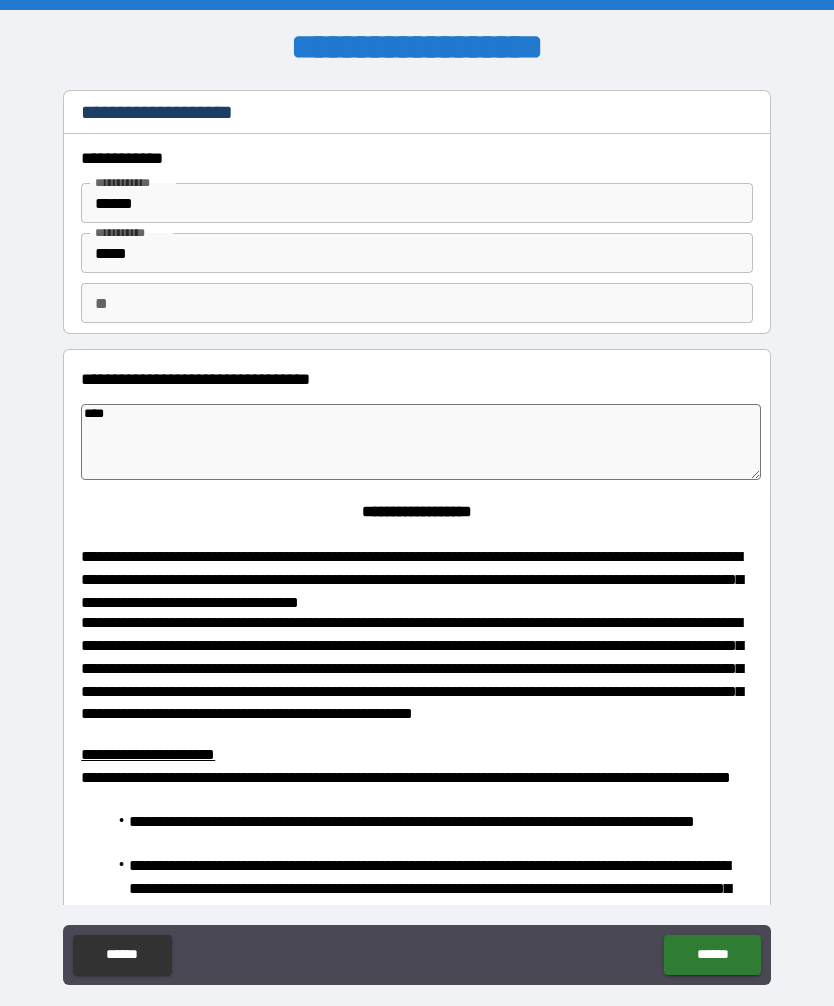 type on "*" 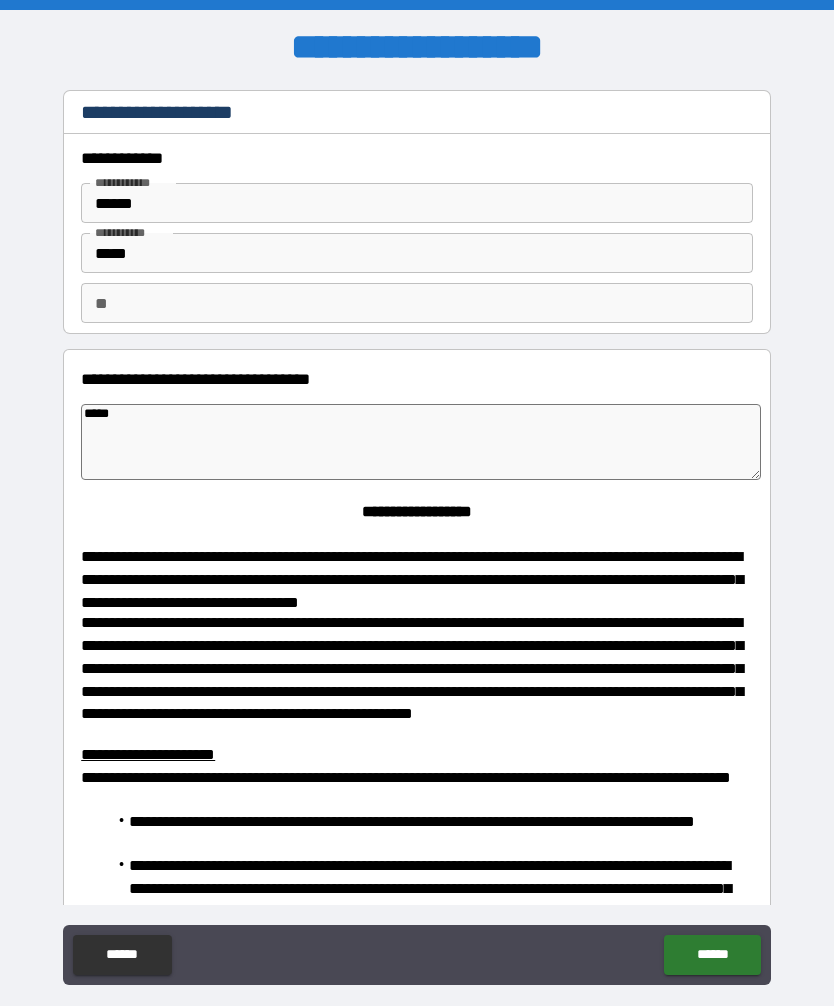 type on "*" 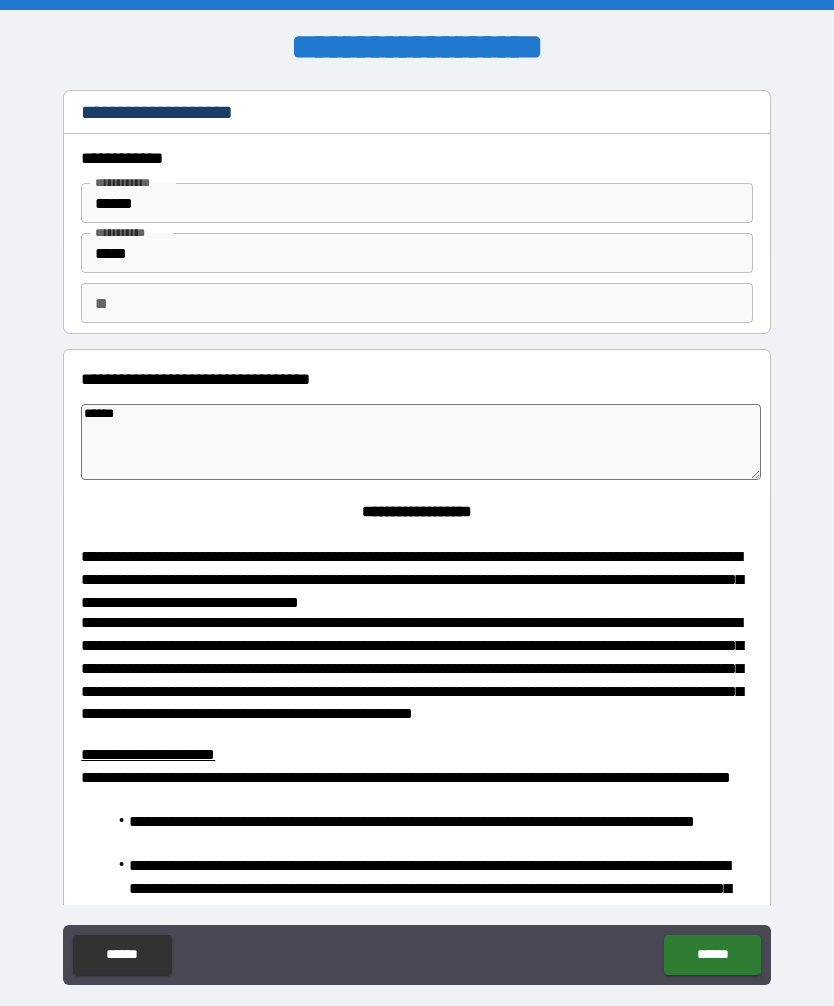 type on "*" 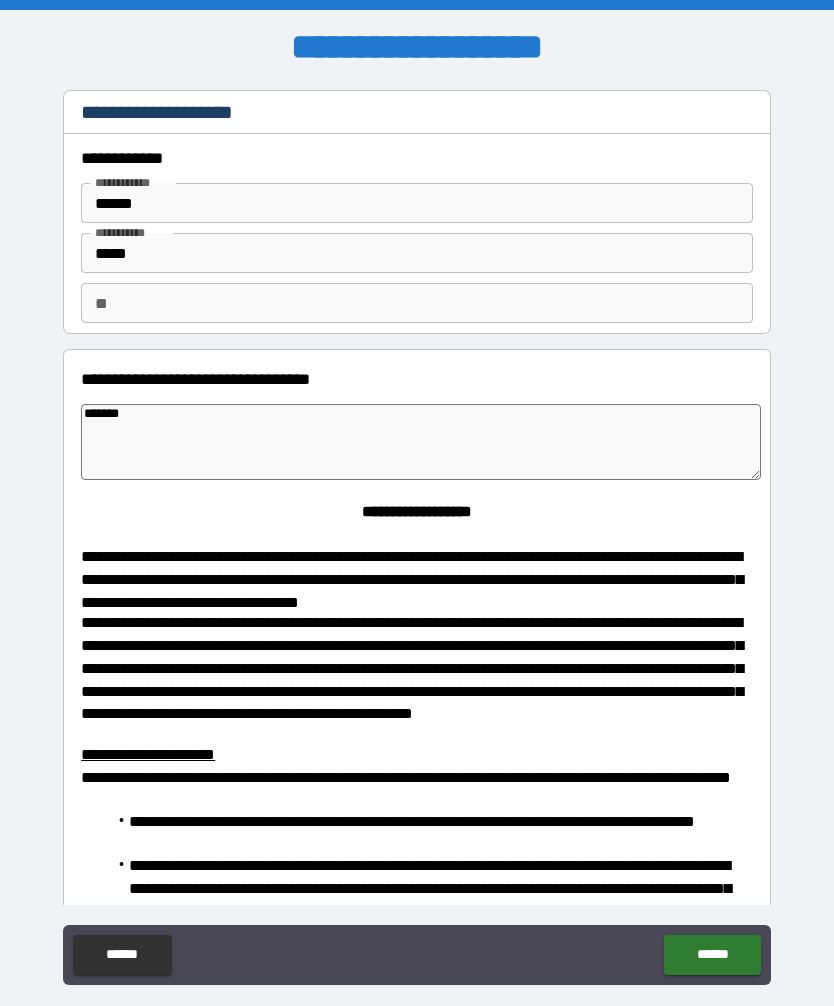 type on "*" 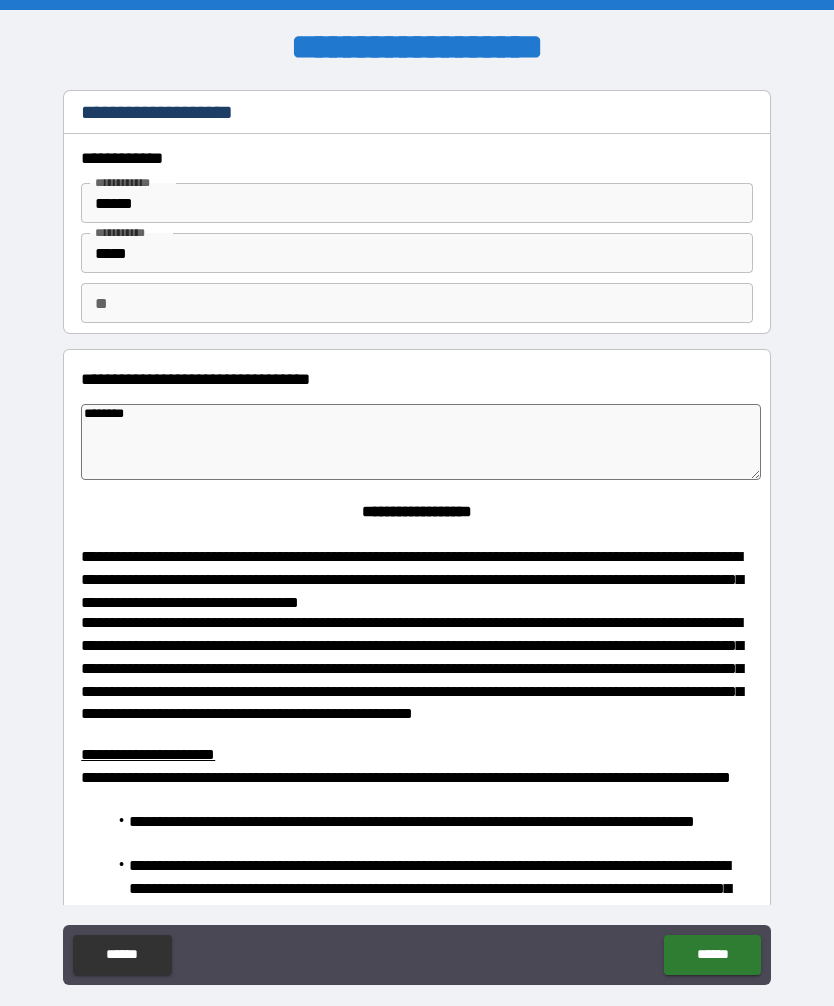 type on "*" 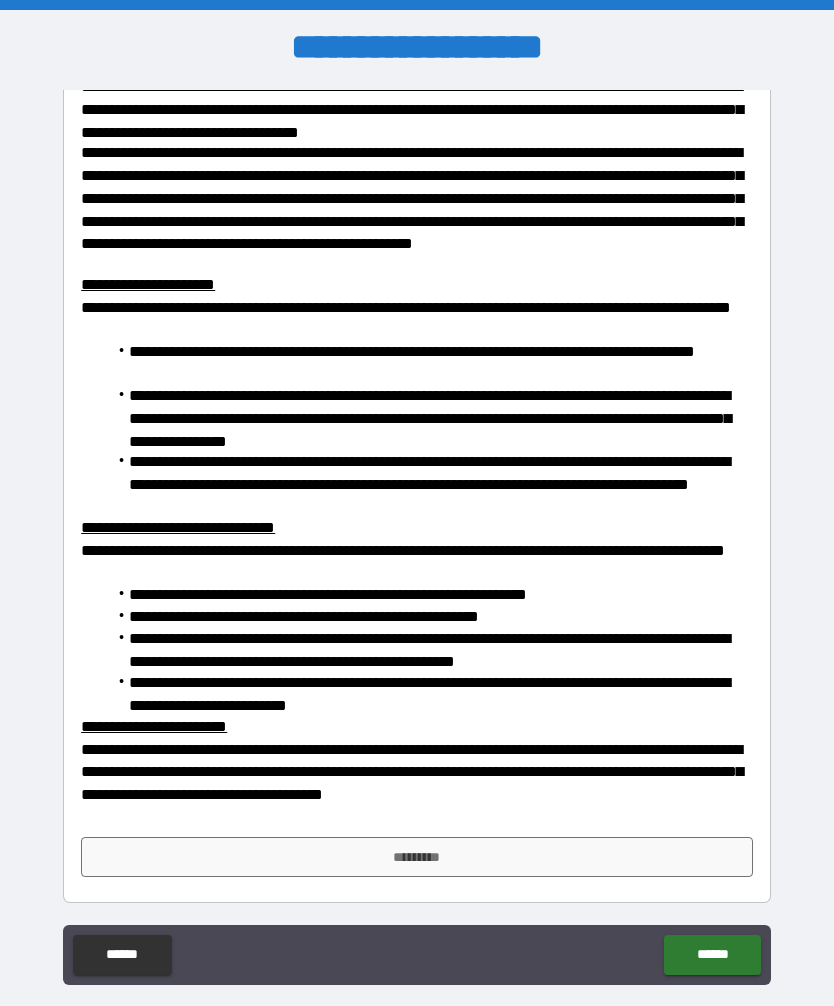 scroll, scrollTop: 469, scrollLeft: 0, axis: vertical 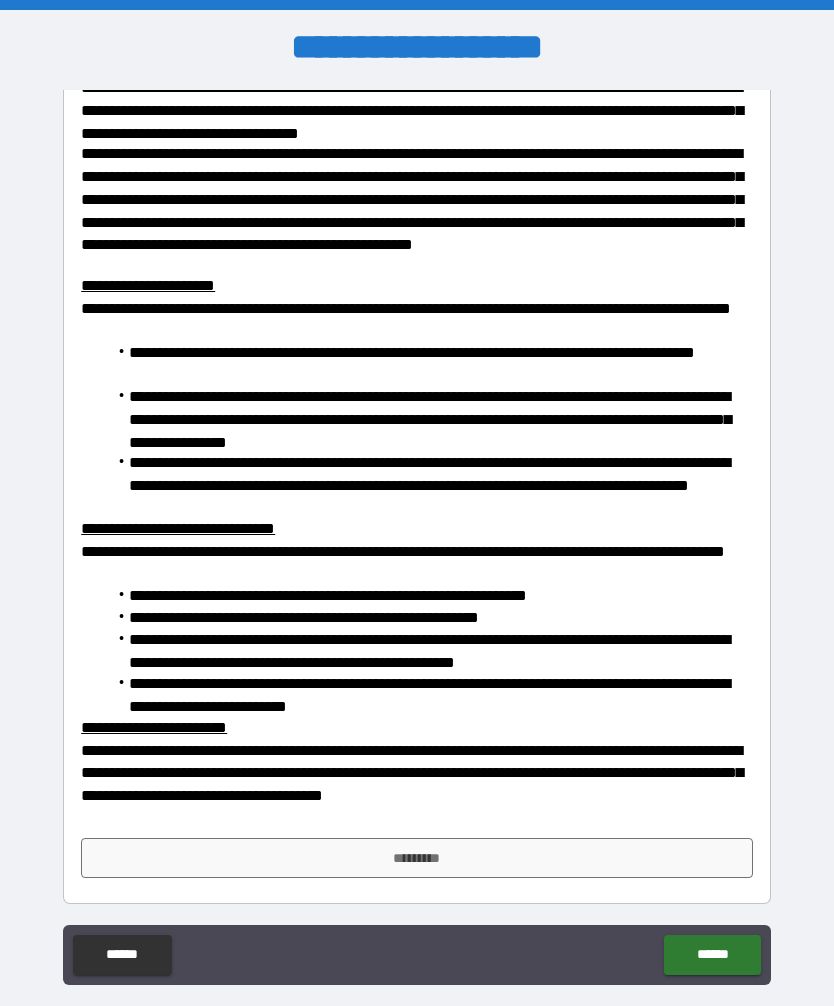 click on "*********" at bounding box center (417, 858) 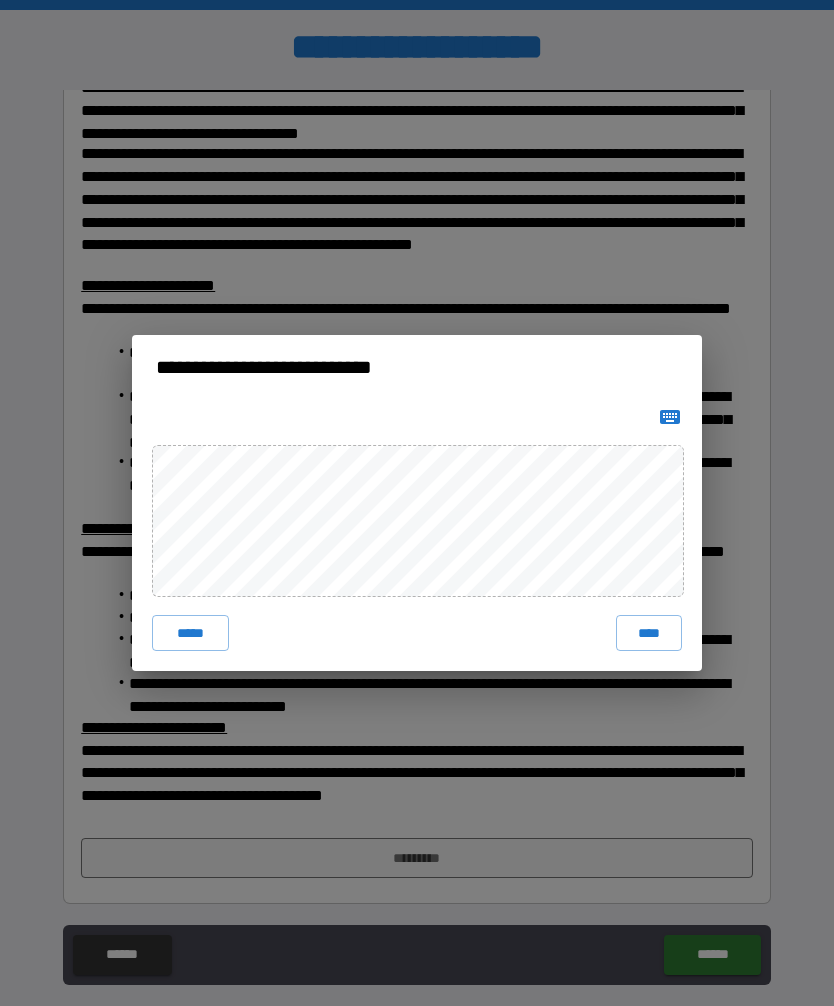 click on "****" at bounding box center [649, 633] 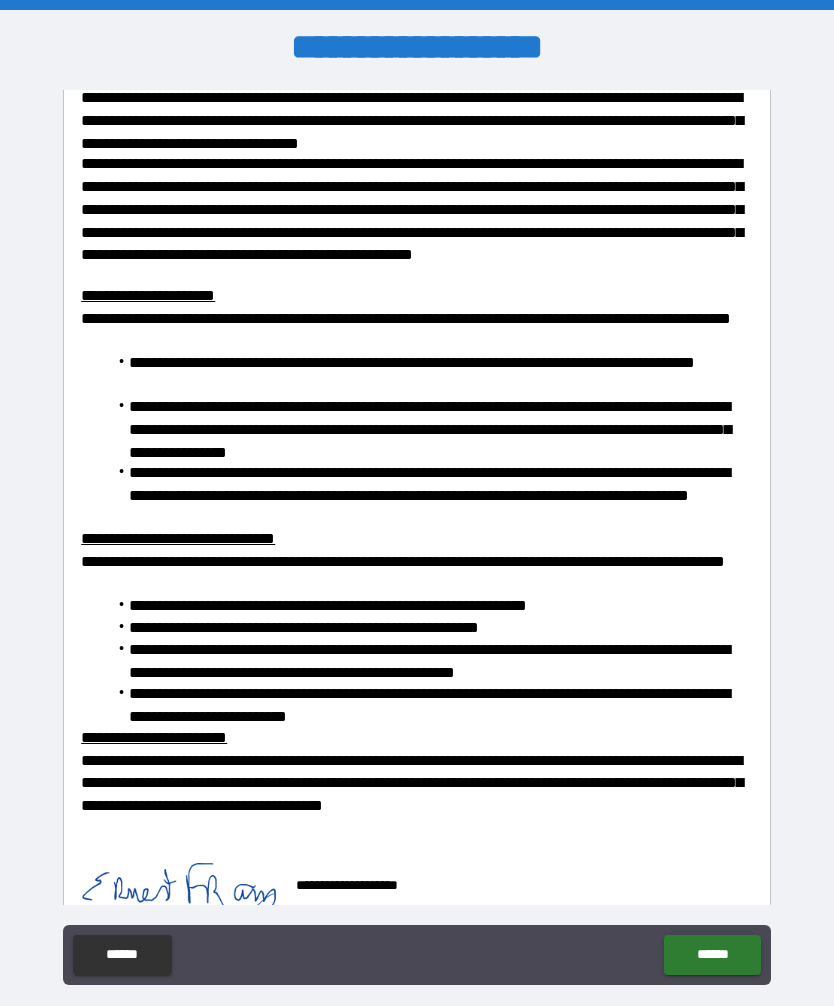 type on "*" 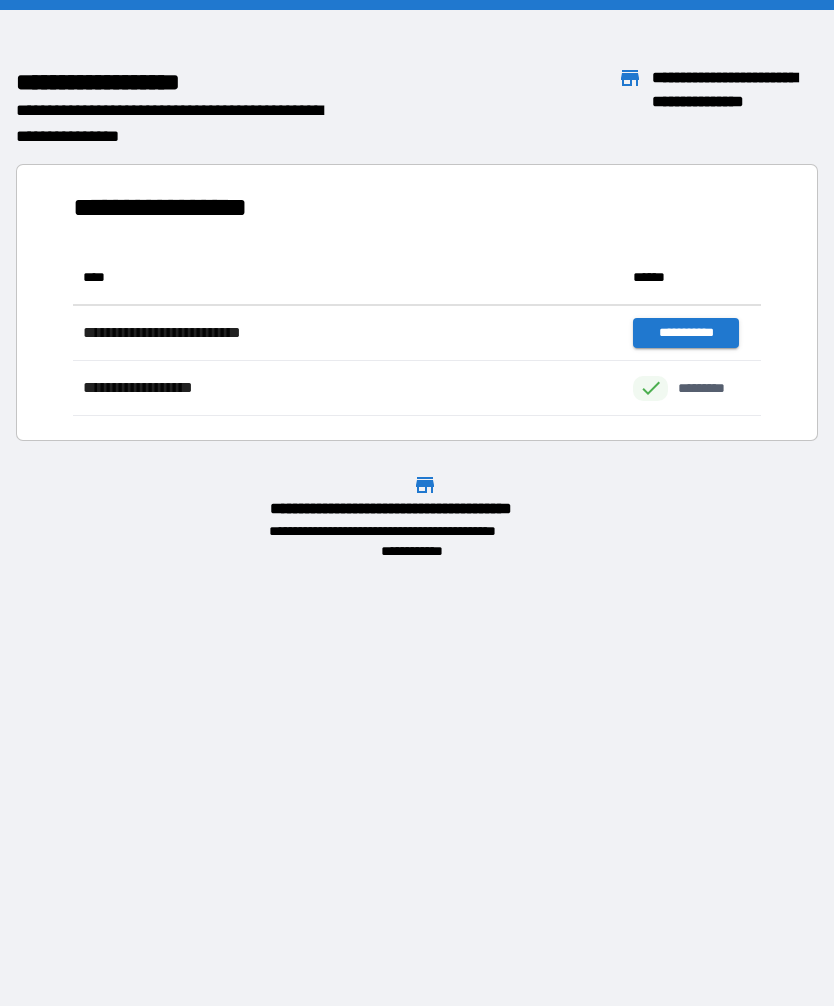 scroll, scrollTop: 1, scrollLeft: 1, axis: both 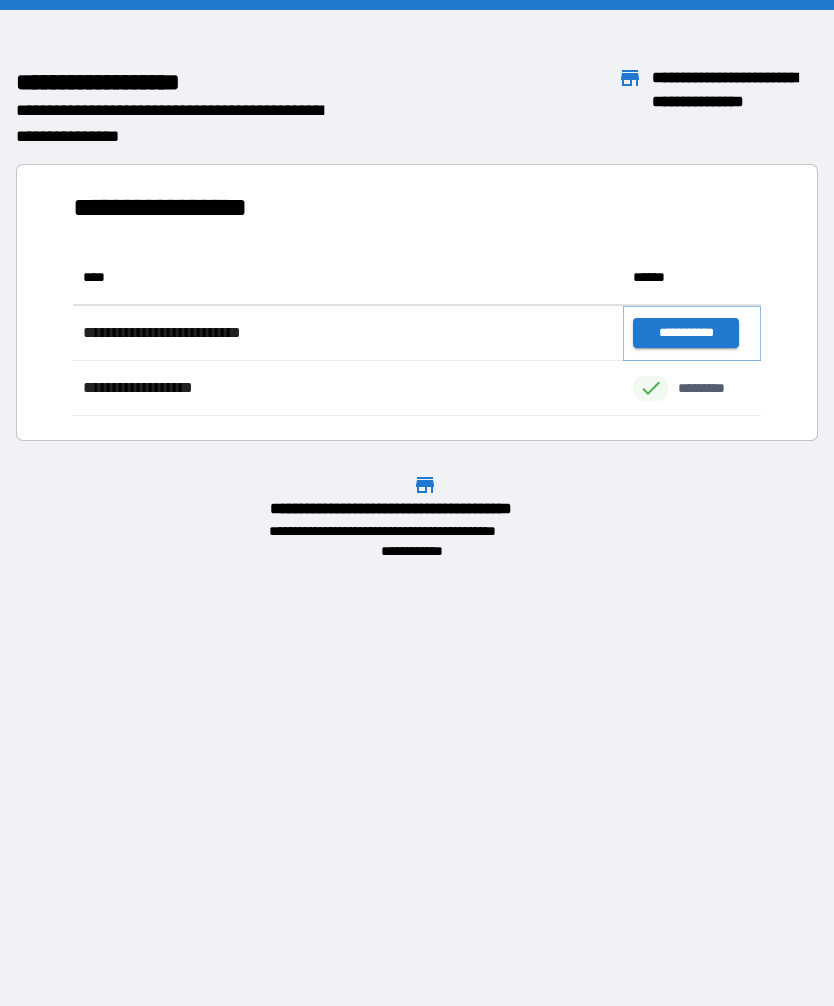 click on "**********" at bounding box center (685, 333) 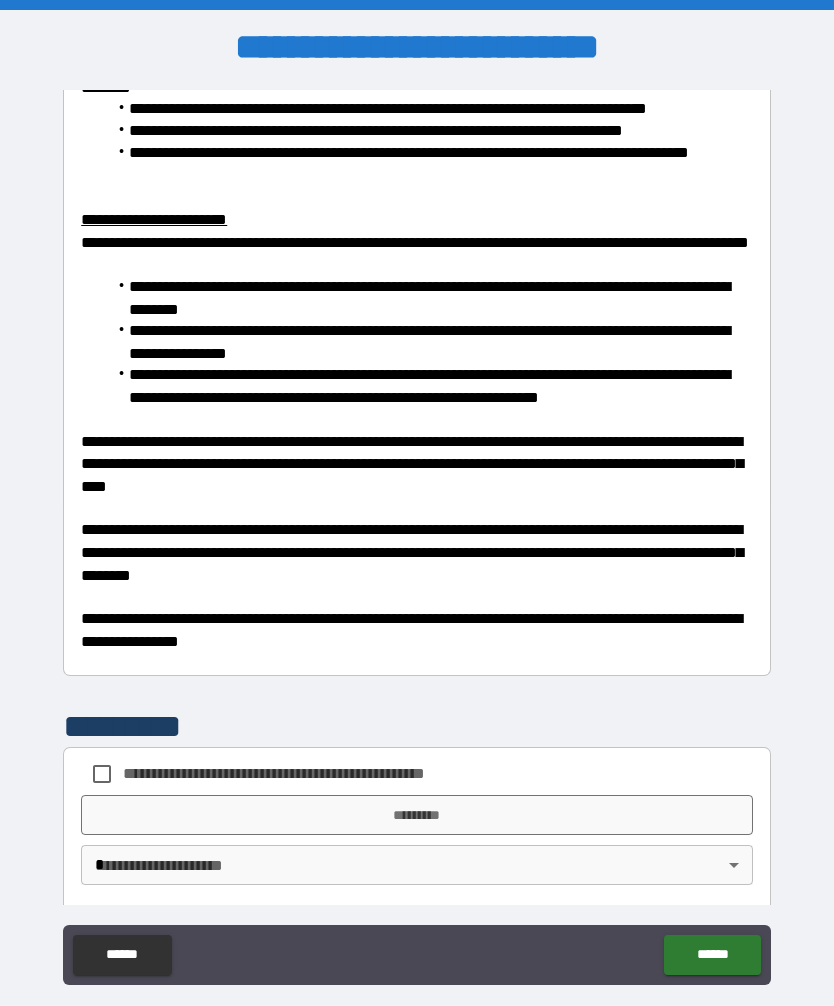 scroll, scrollTop: 864, scrollLeft: 0, axis: vertical 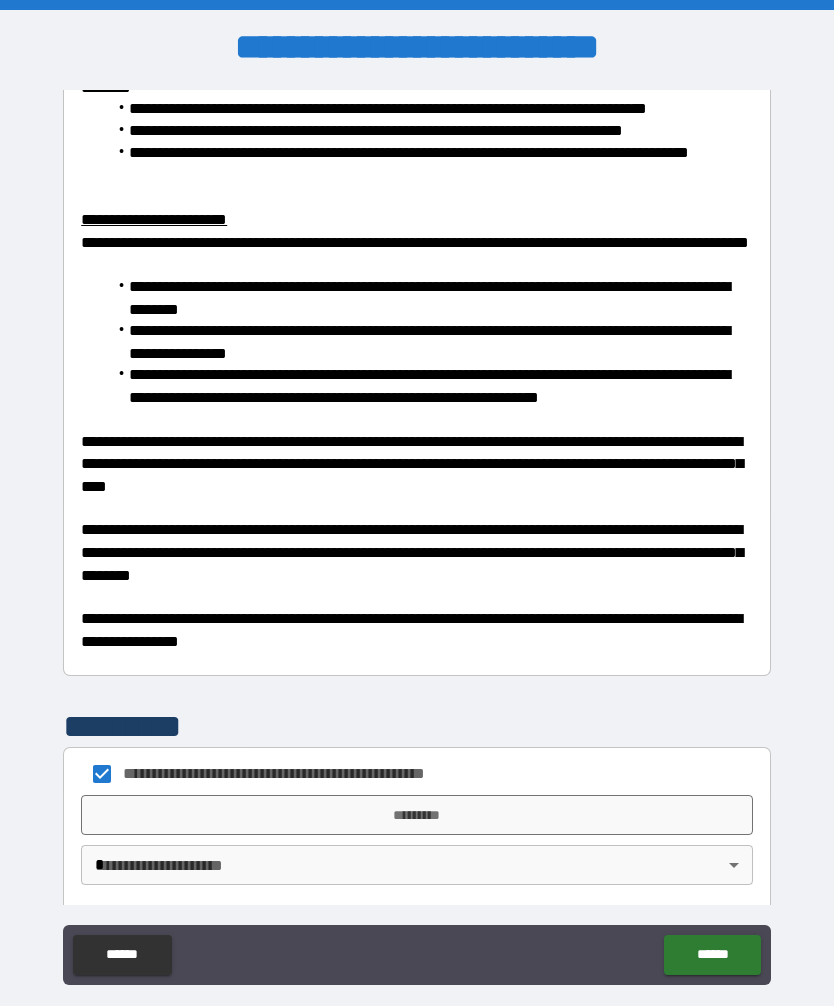 click on "*********" at bounding box center [417, 815] 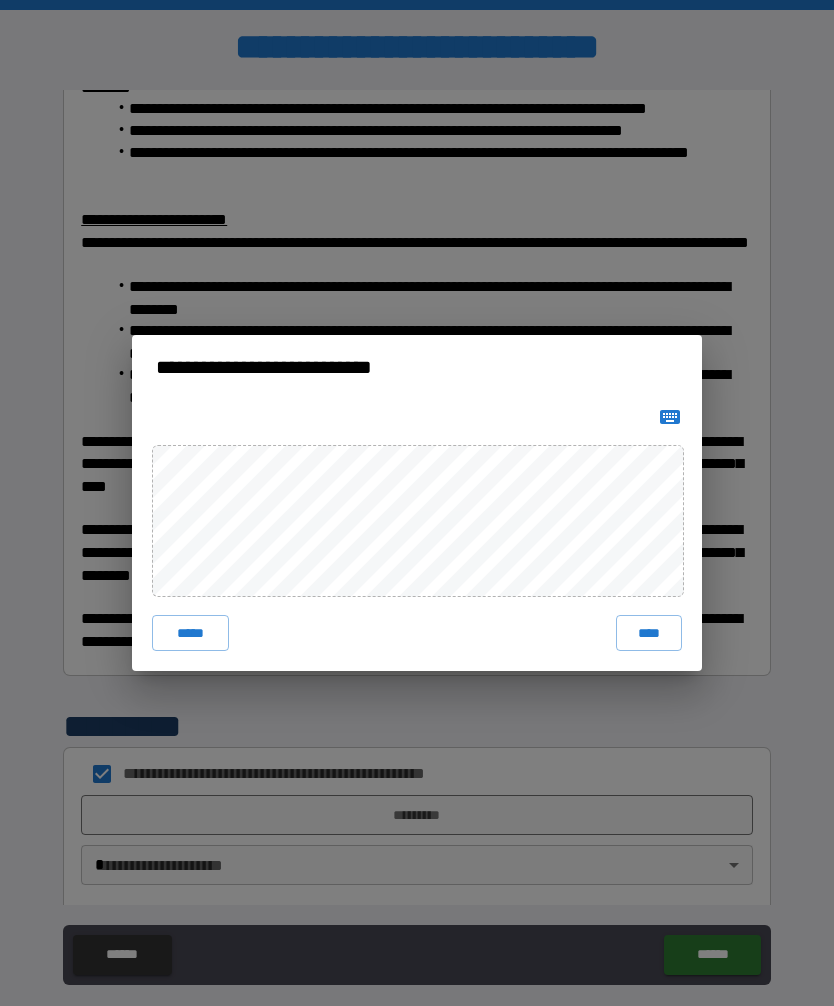 click on "****" at bounding box center (649, 633) 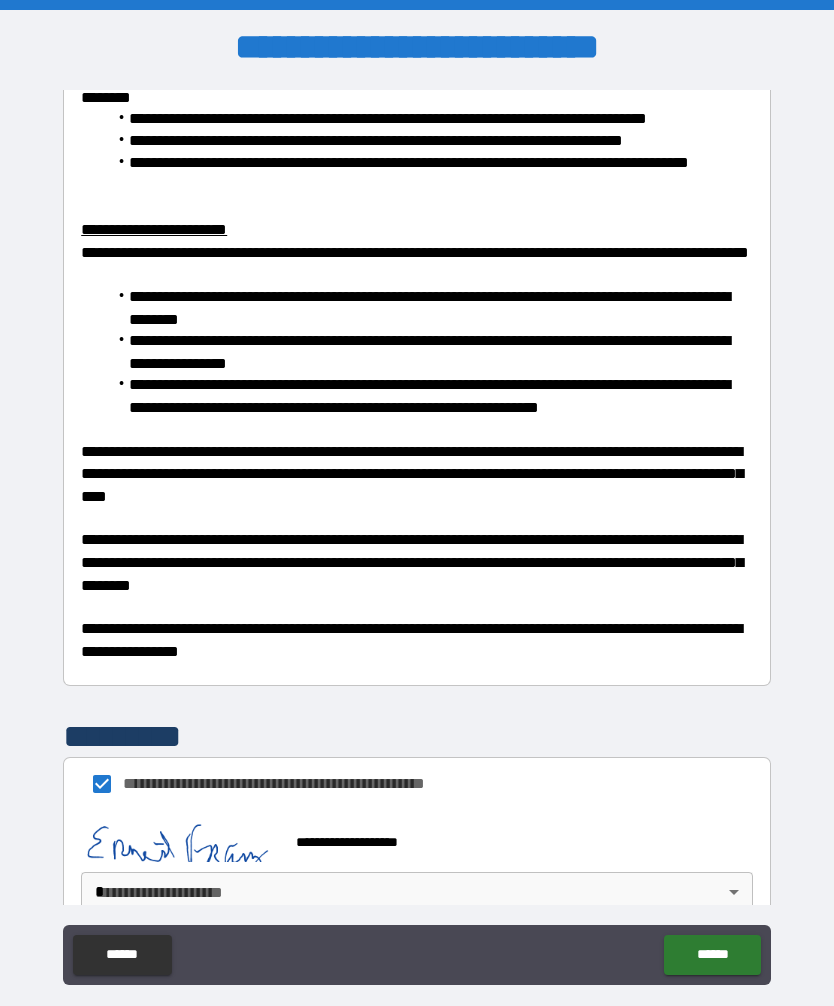 click on "******" at bounding box center [712, 955] 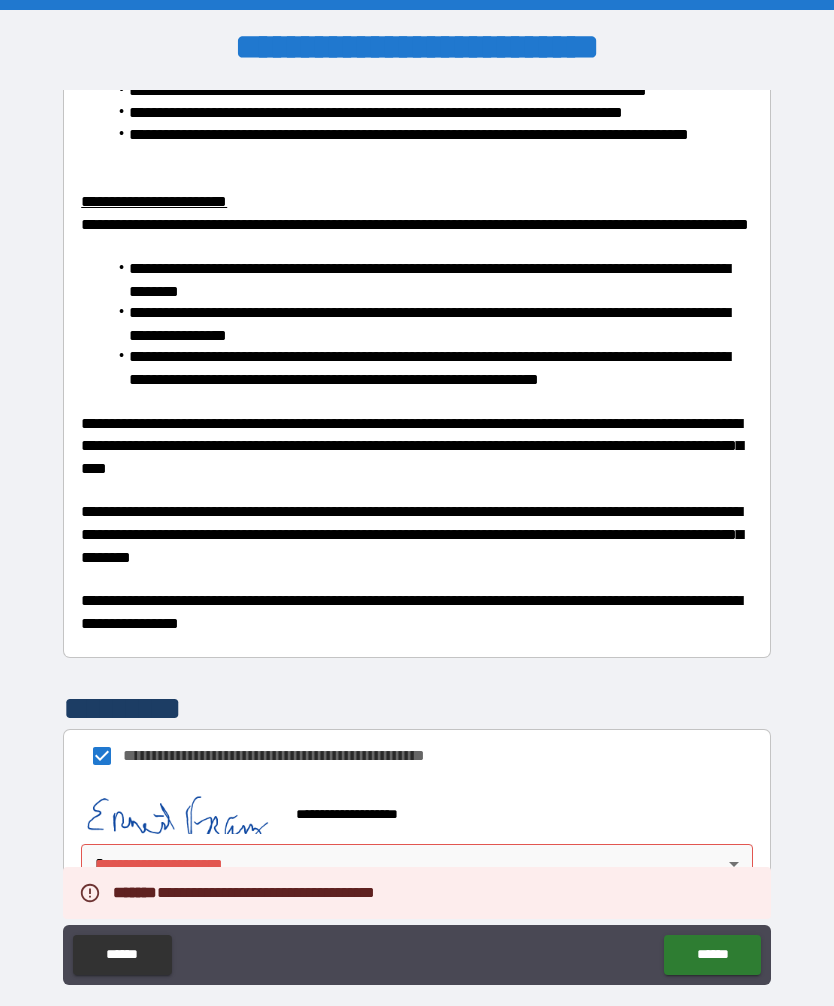 scroll, scrollTop: 881, scrollLeft: 0, axis: vertical 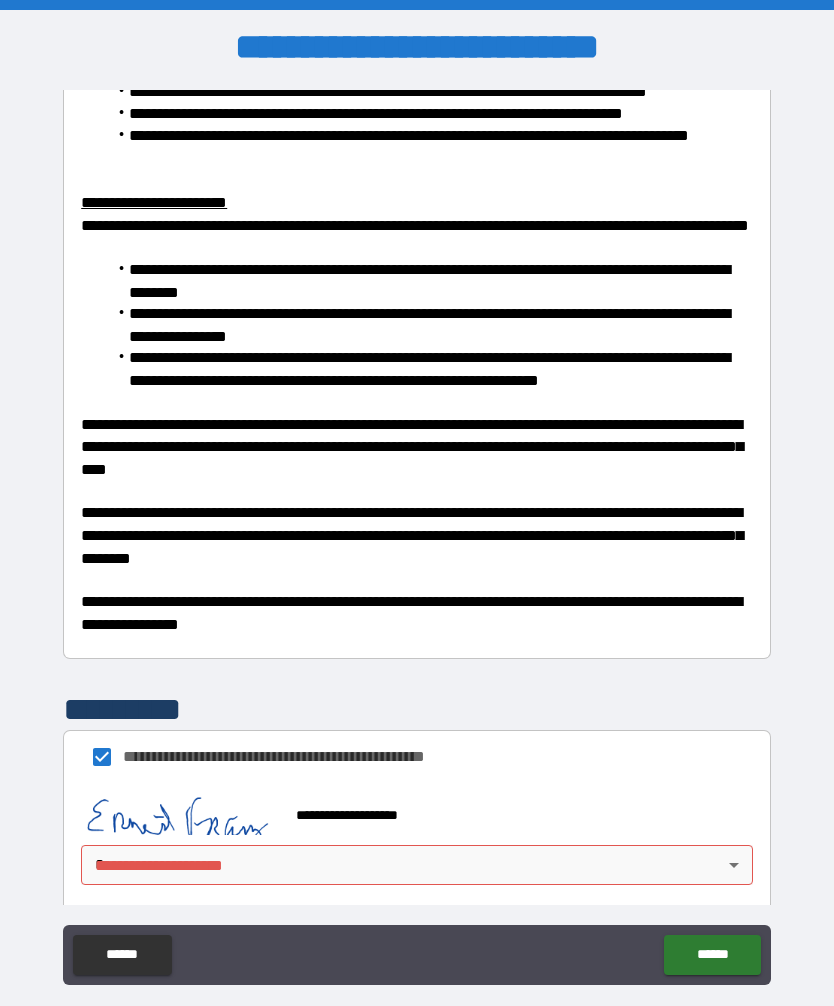 click on "[FIRST] [LAST] [CITY] [STATE]" at bounding box center (417, 836) 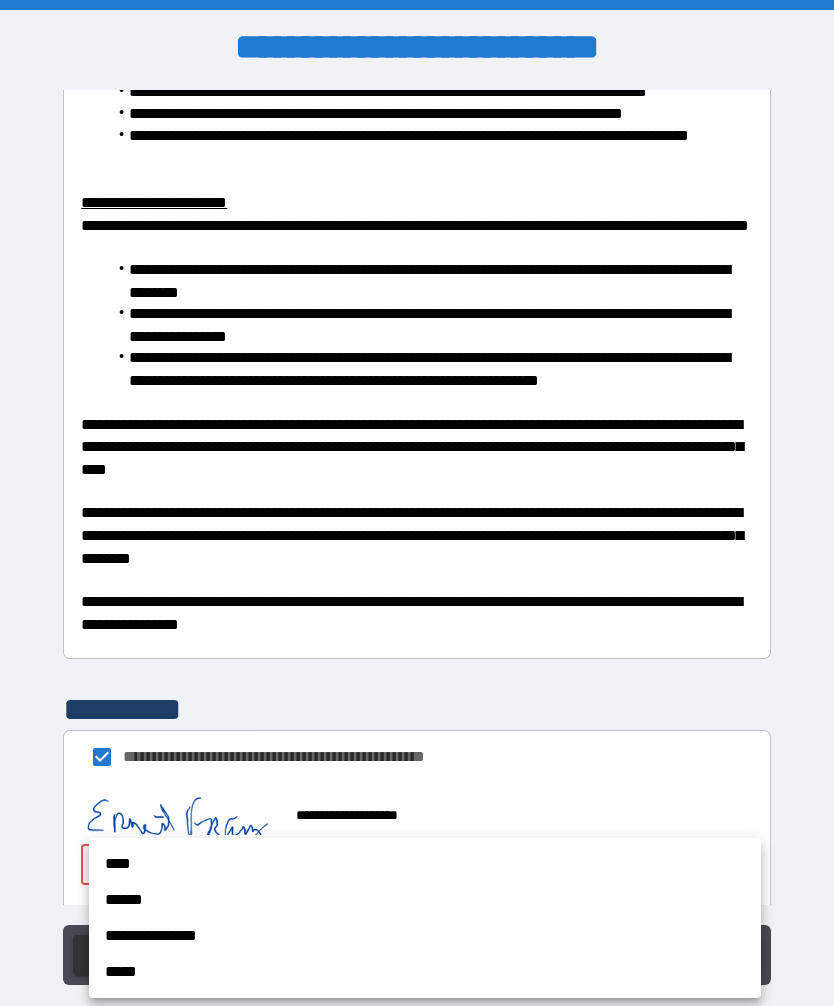 click on "****" at bounding box center (425, 864) 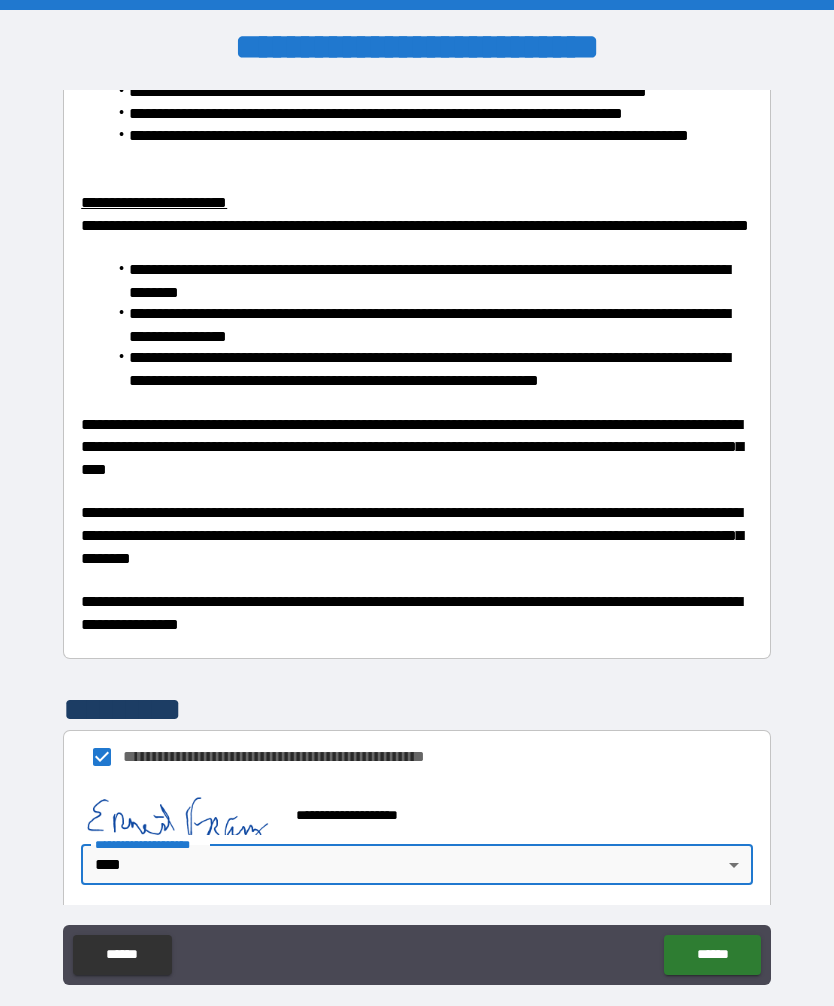 click on "******" at bounding box center (712, 955) 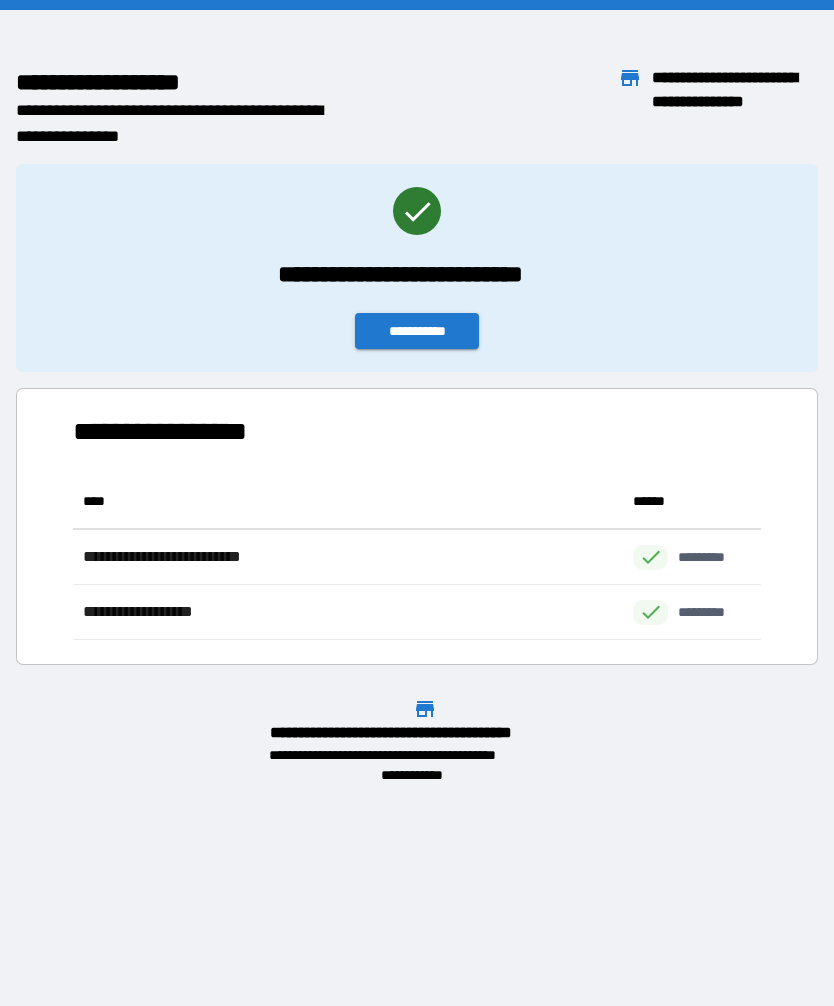 scroll, scrollTop: 1, scrollLeft: 1, axis: both 